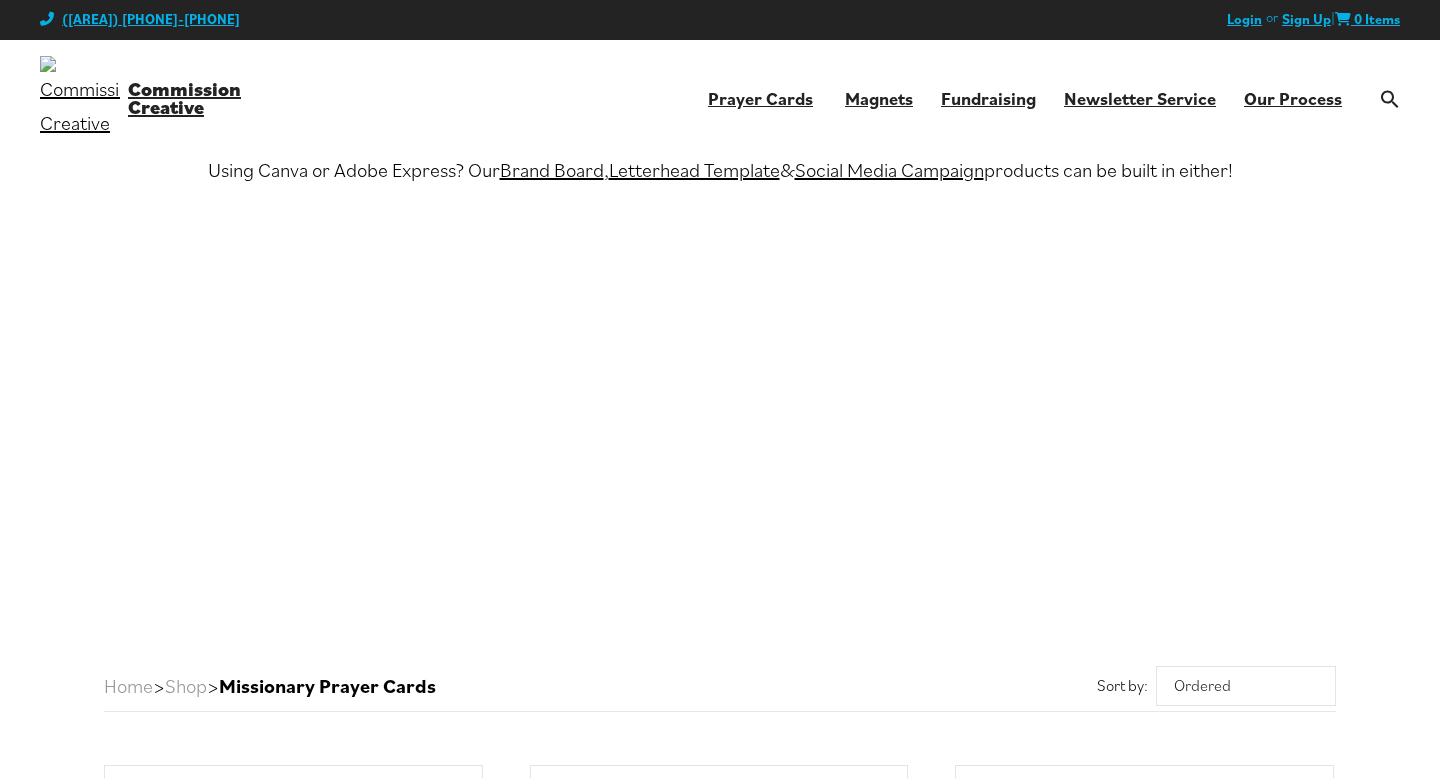 scroll, scrollTop: 0, scrollLeft: 0, axis: both 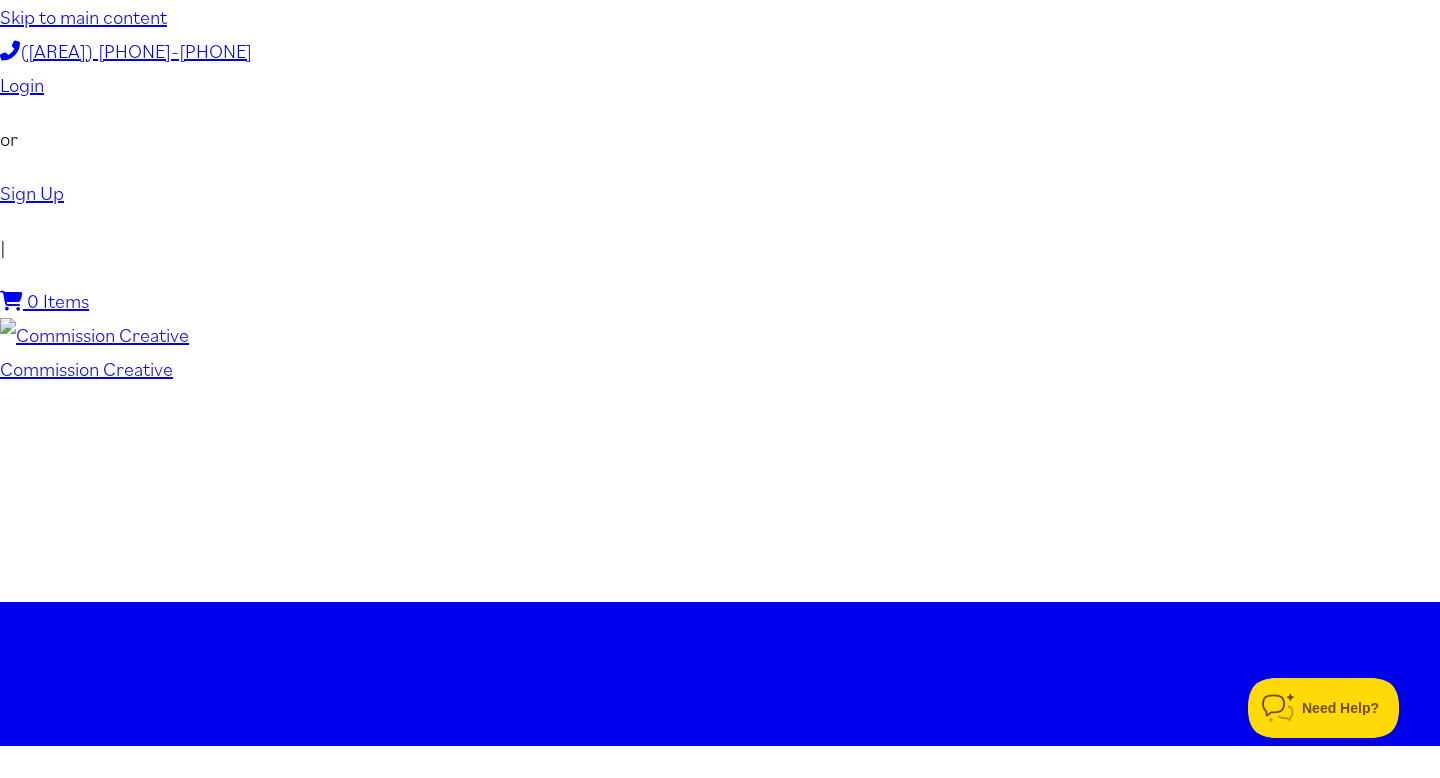 click on "Login" at bounding box center [22, 85] 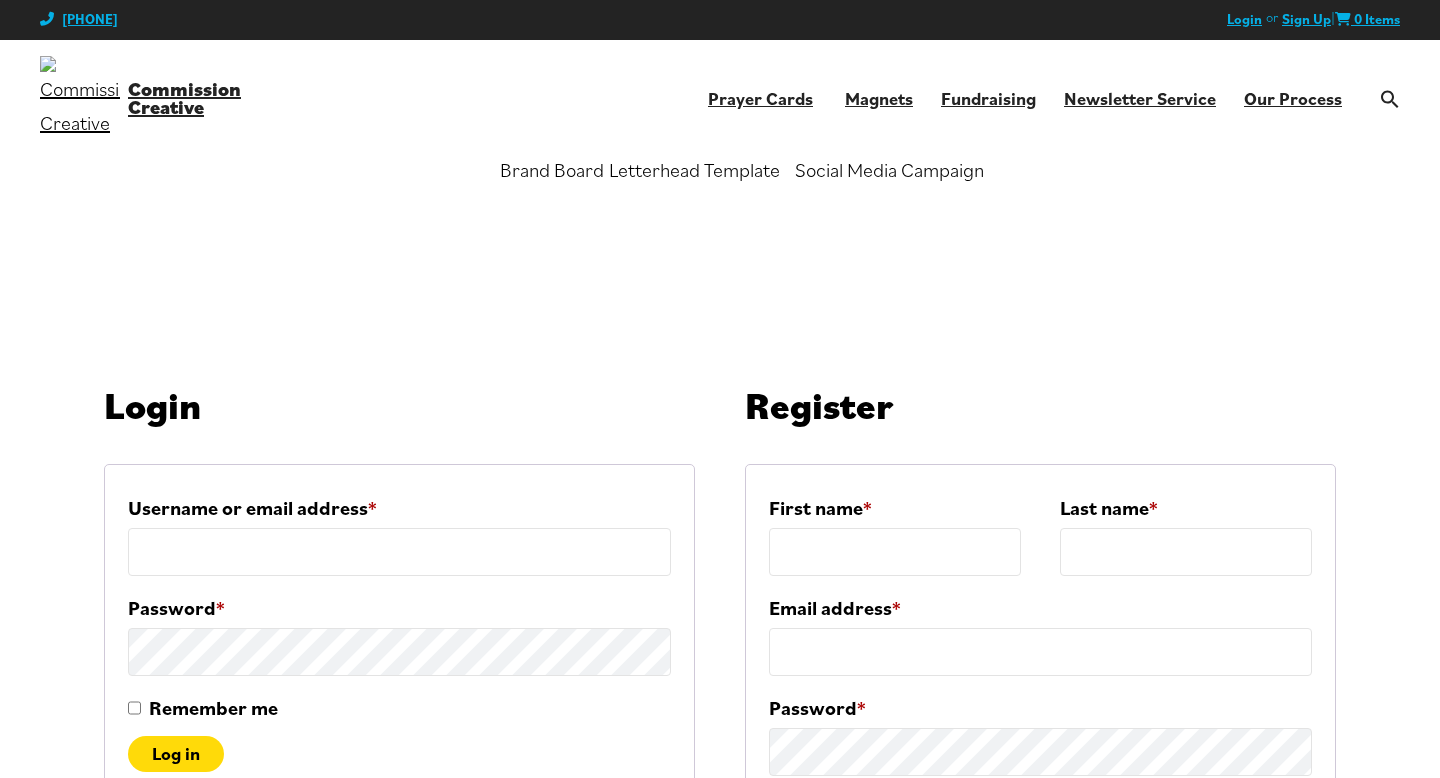 scroll, scrollTop: 0, scrollLeft: 0, axis: both 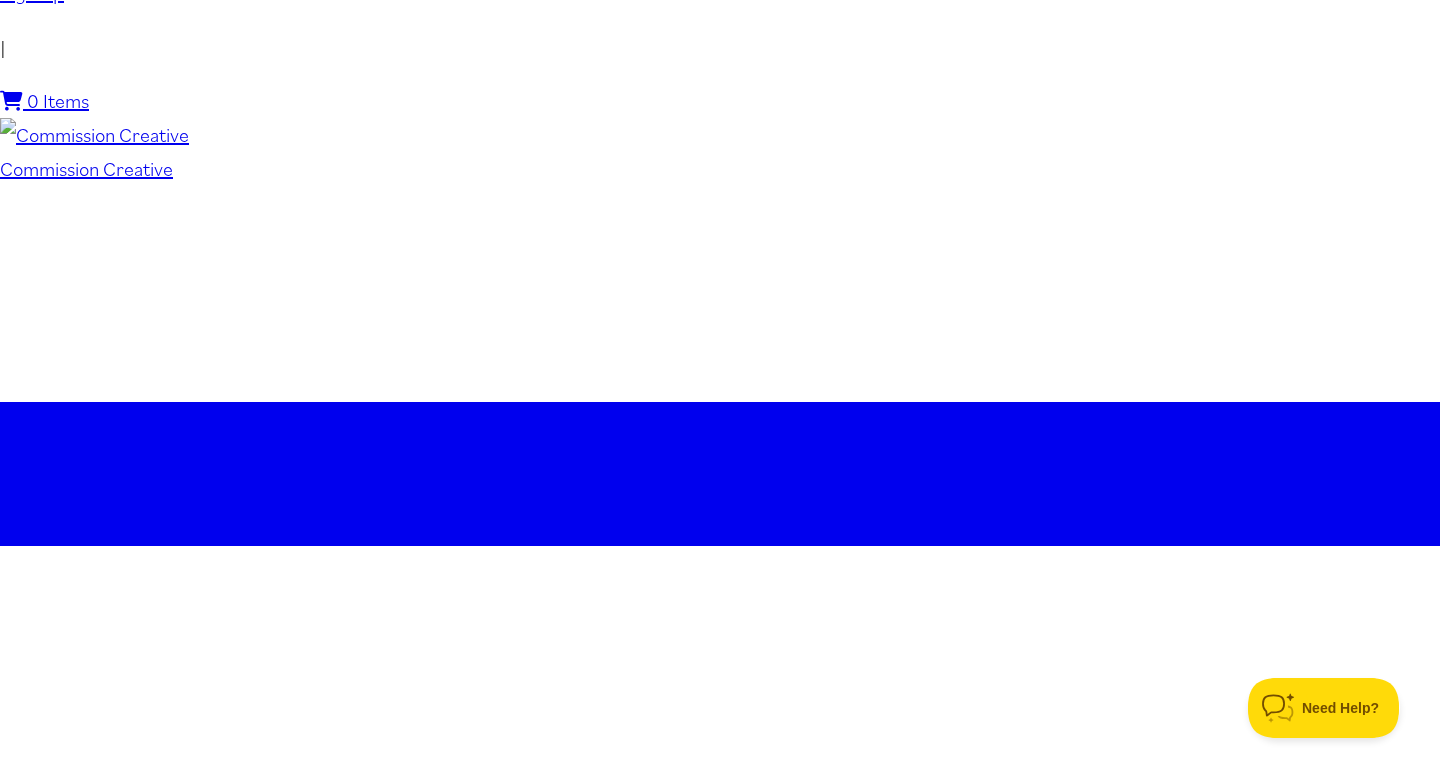 click on "Username or email address  * Required" at bounding box center (399, 2134) 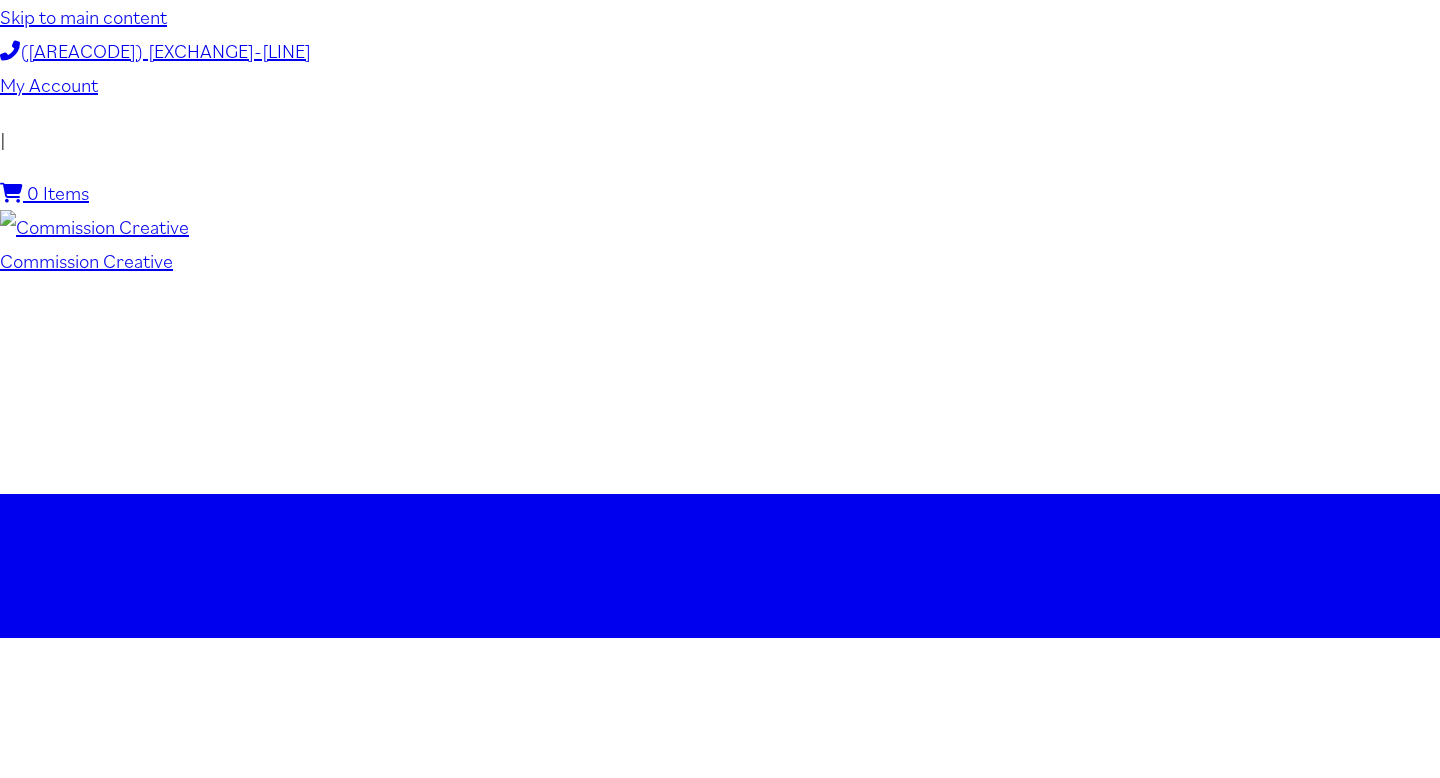 scroll, scrollTop: 0, scrollLeft: 0, axis: both 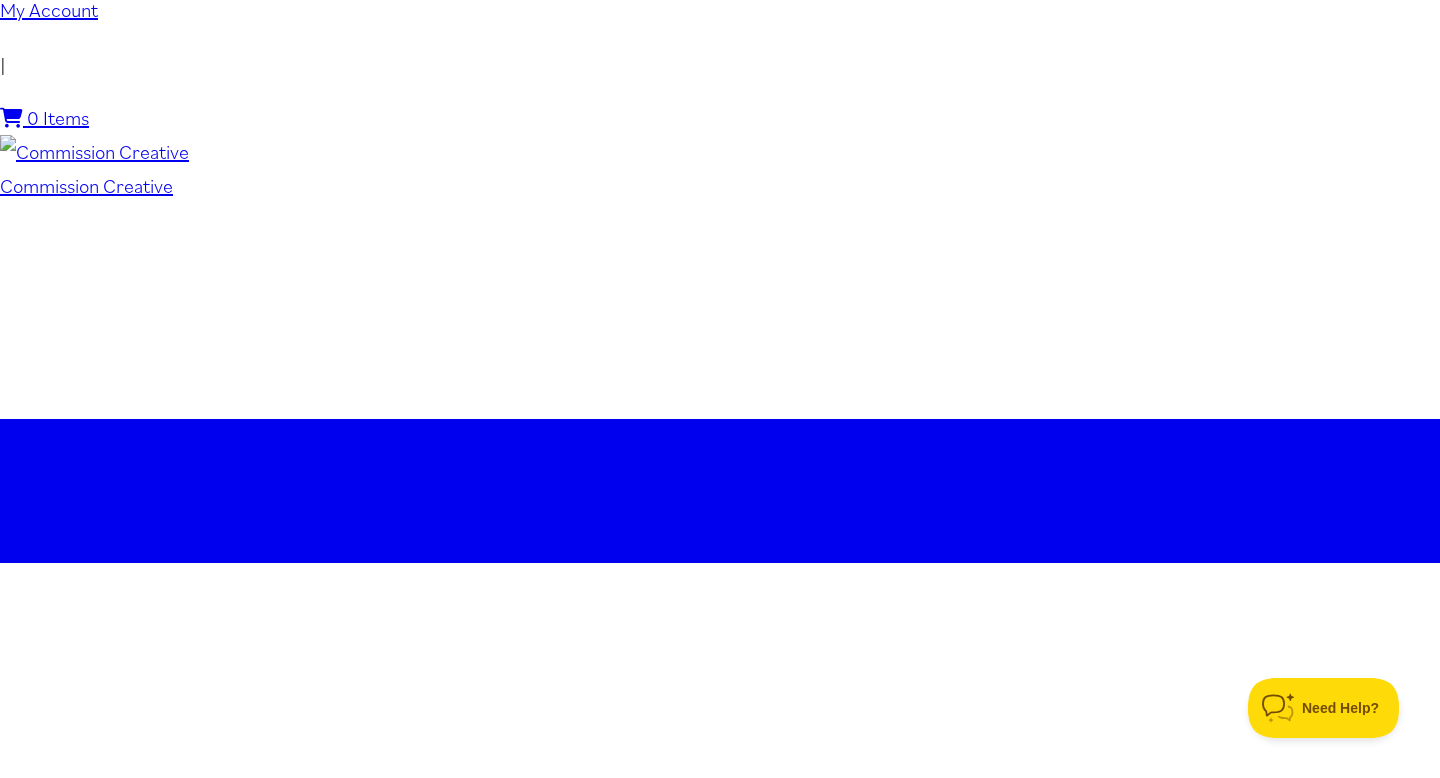 click on "recent orders" at bounding box center (451, 2452) 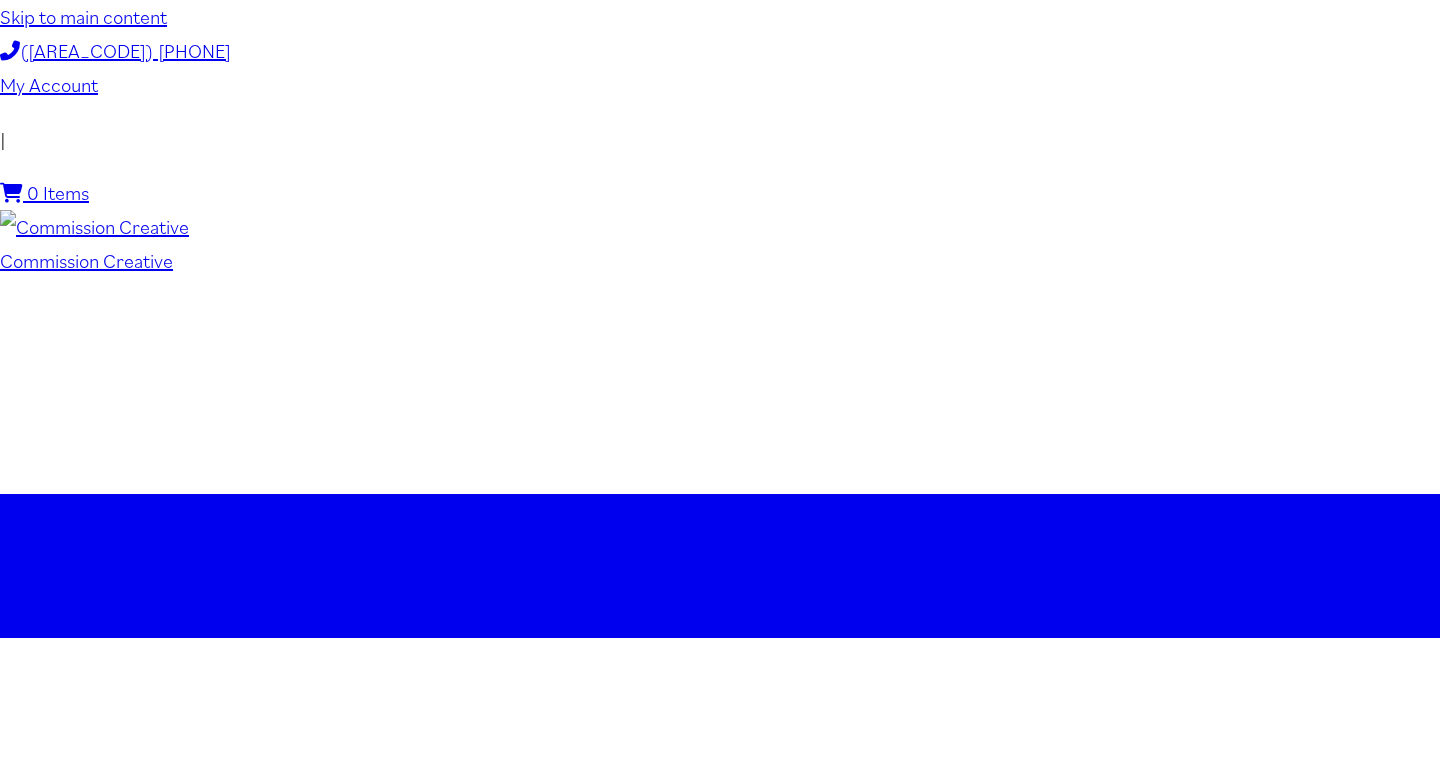 scroll, scrollTop: 0, scrollLeft: 0, axis: both 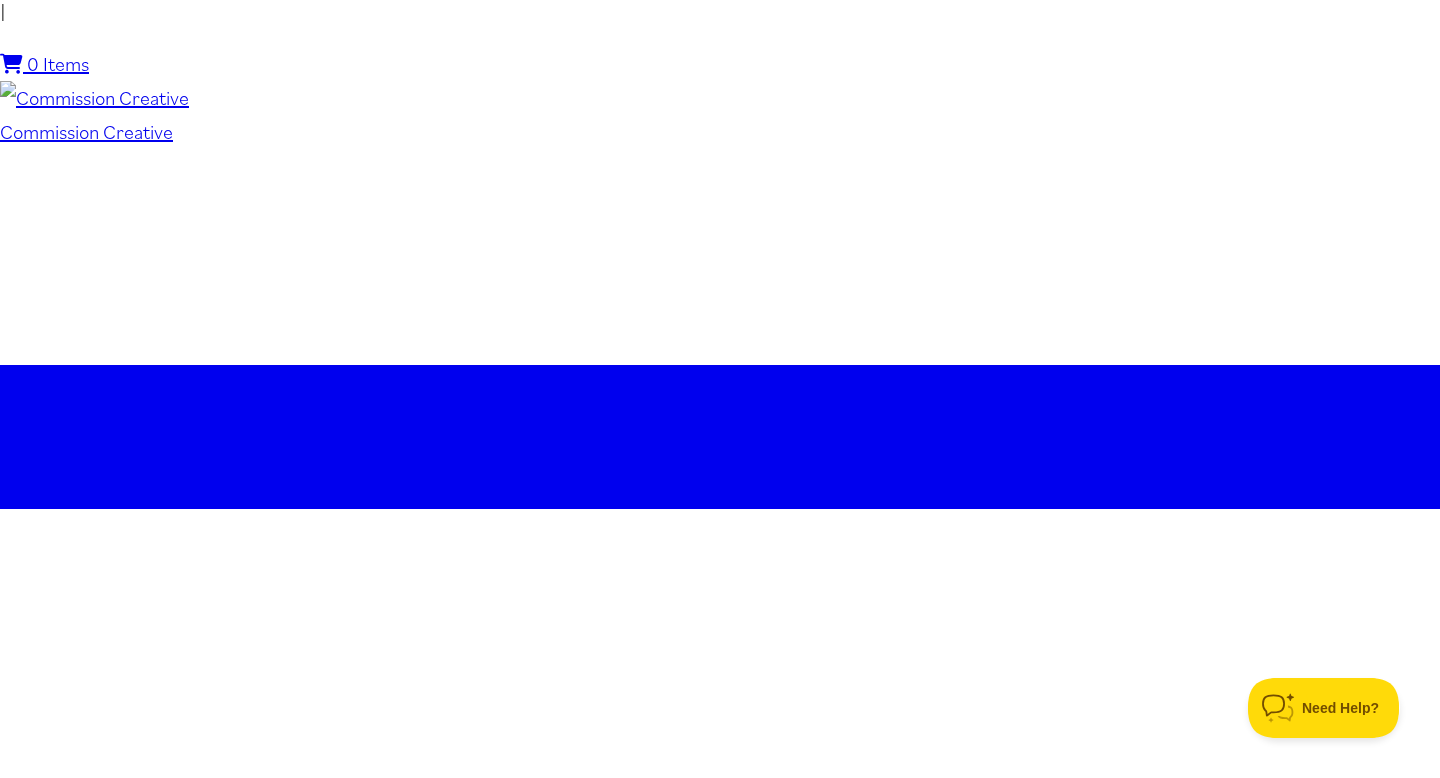 click on "View" at bounding box center [542, 2385] 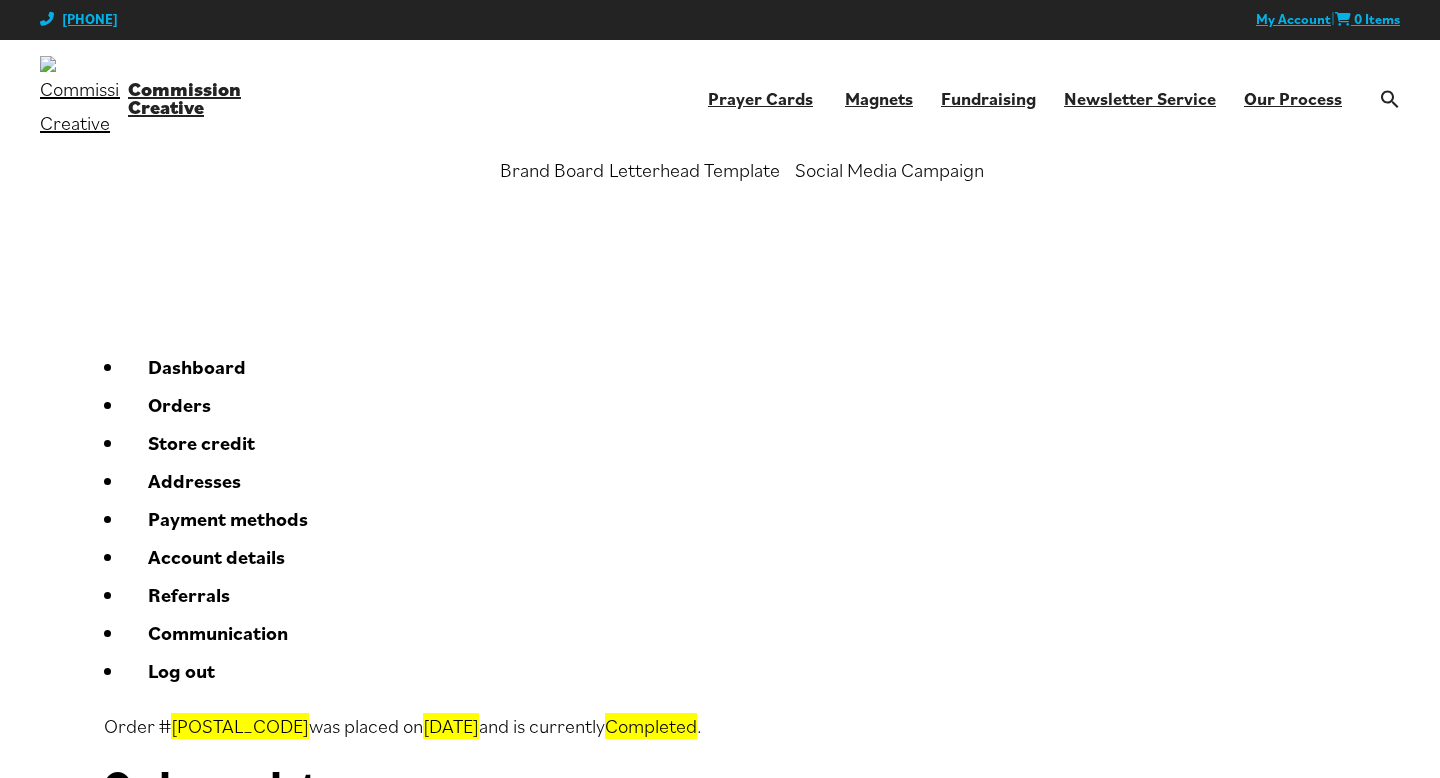 scroll, scrollTop: 0, scrollLeft: 0, axis: both 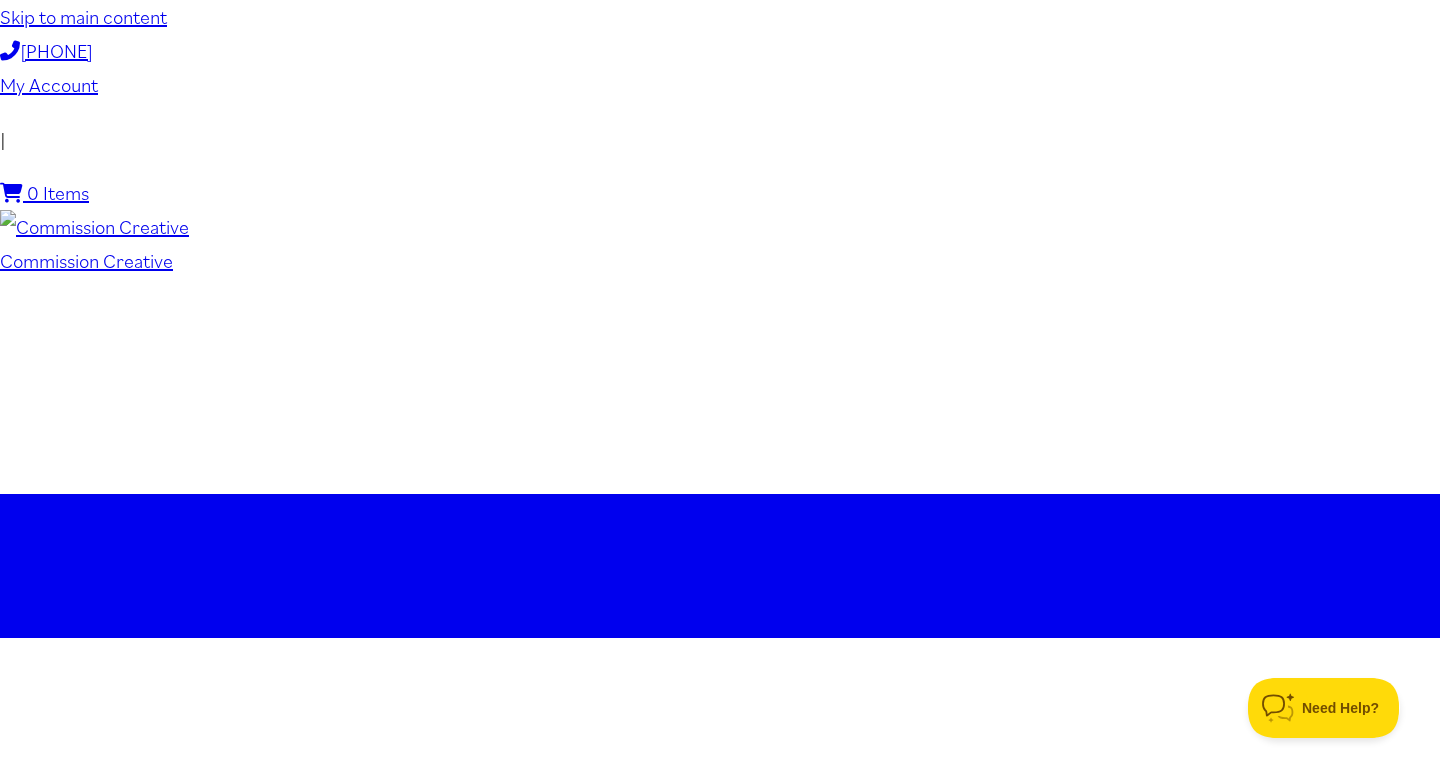 click on "Fundraising" at bounding box center (87, 1833) 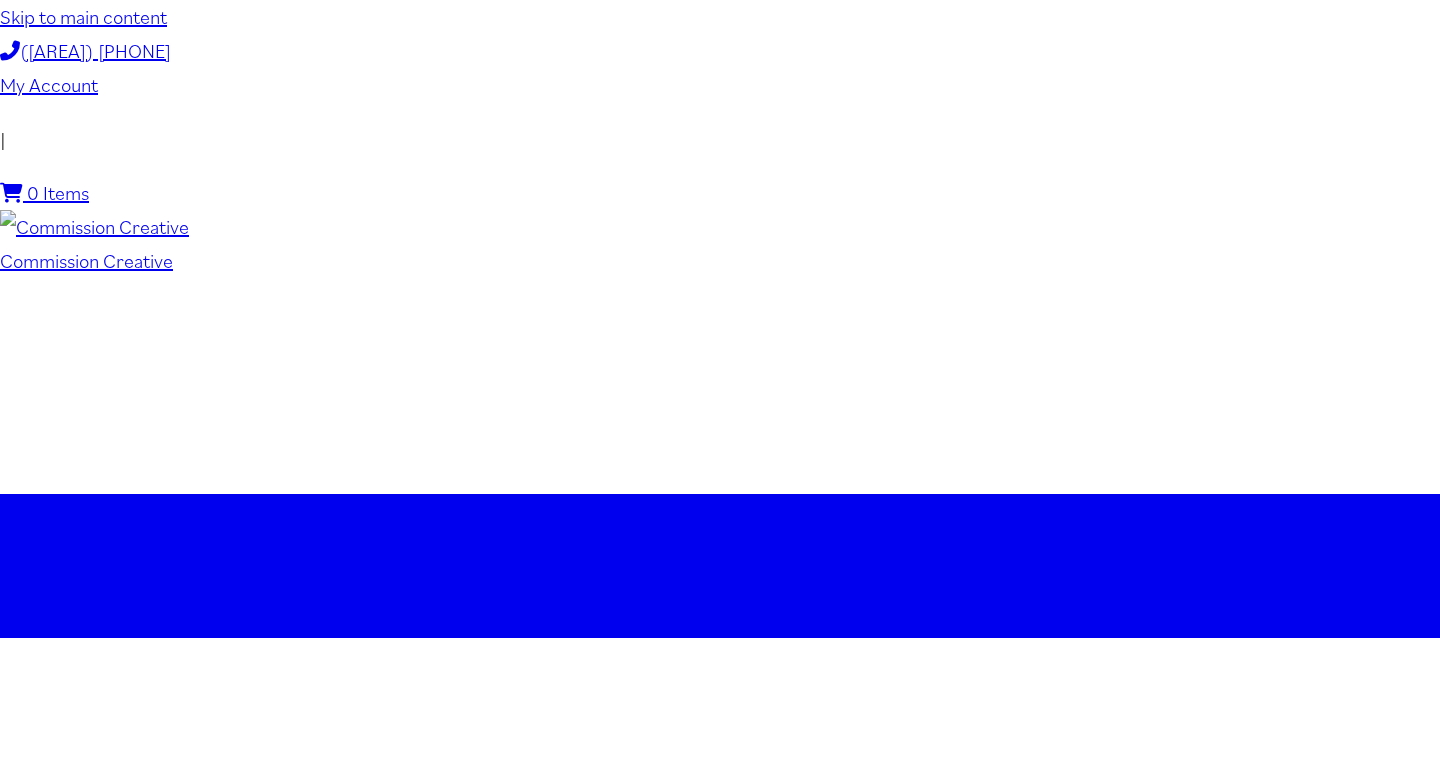 scroll, scrollTop: 0, scrollLeft: 0, axis: both 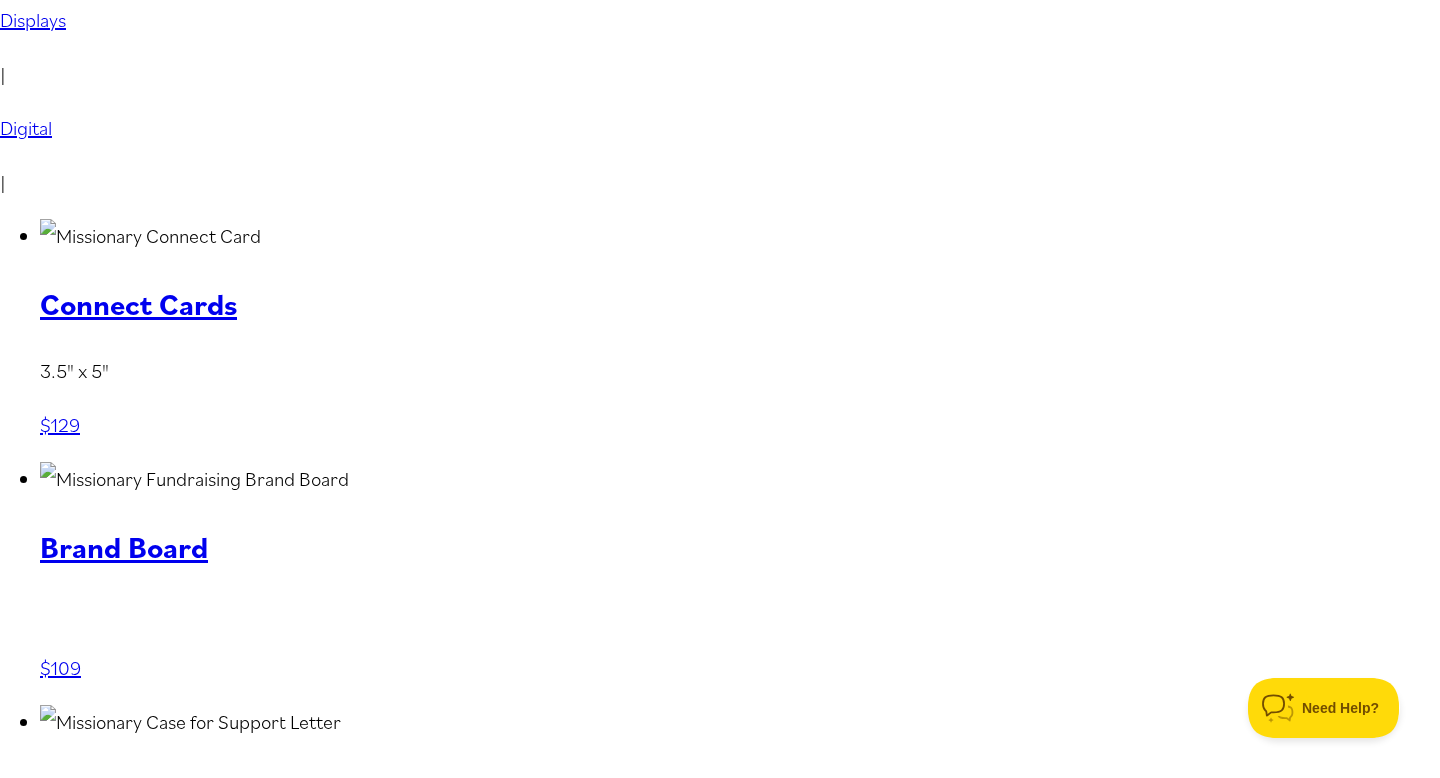 click on "8.5" x 11"" at bounding box center (740, 14527) 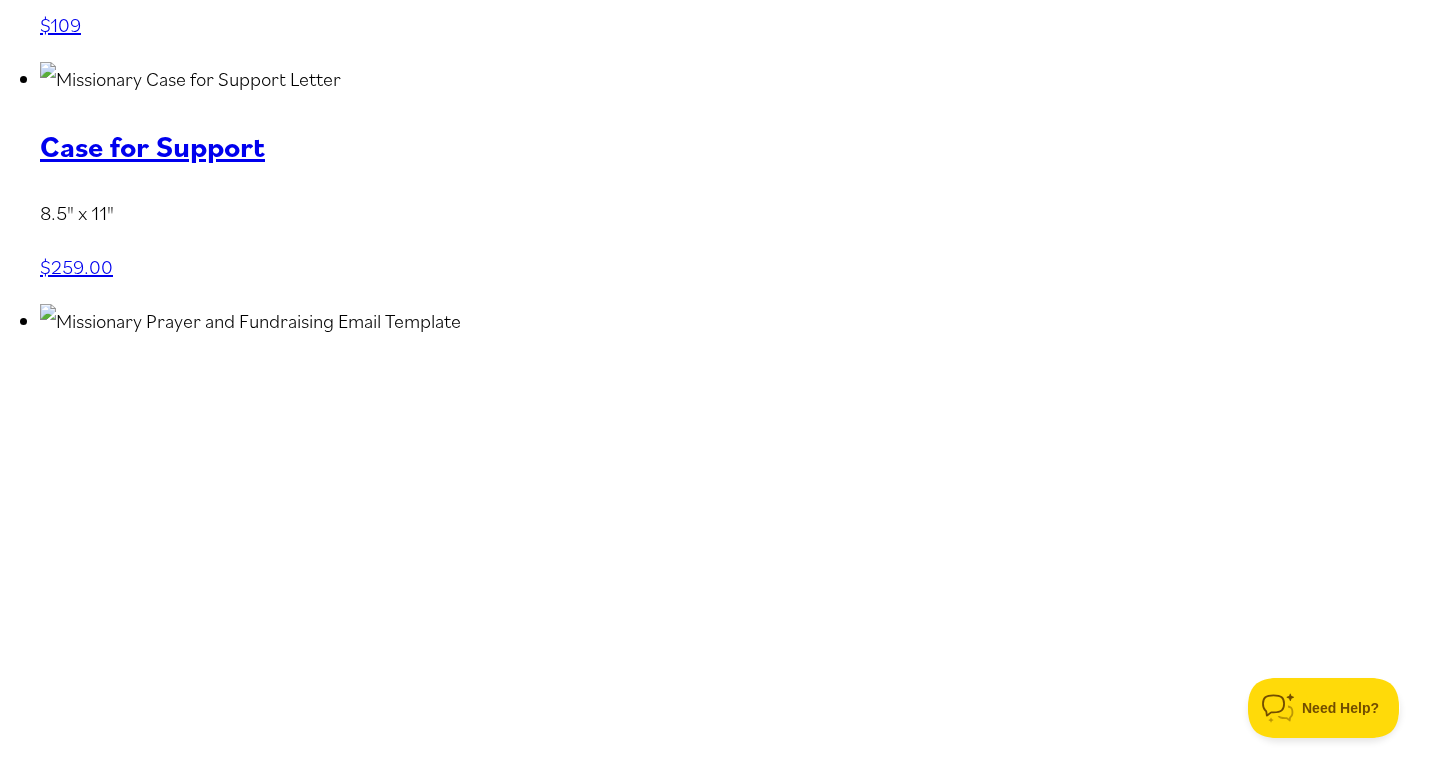 scroll, scrollTop: 3563, scrollLeft: 0, axis: vertical 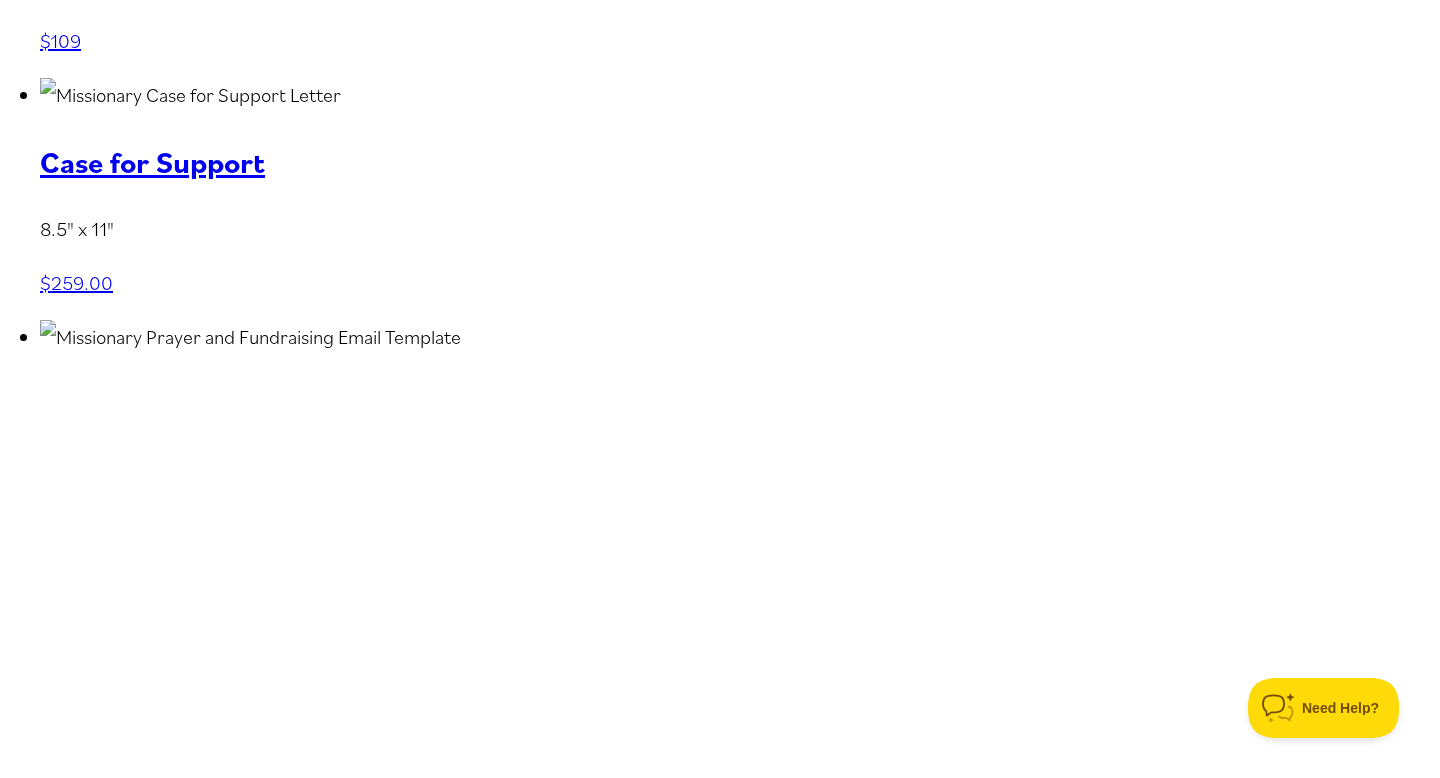 click on "$59.00" at bounding box center [740, 17836] 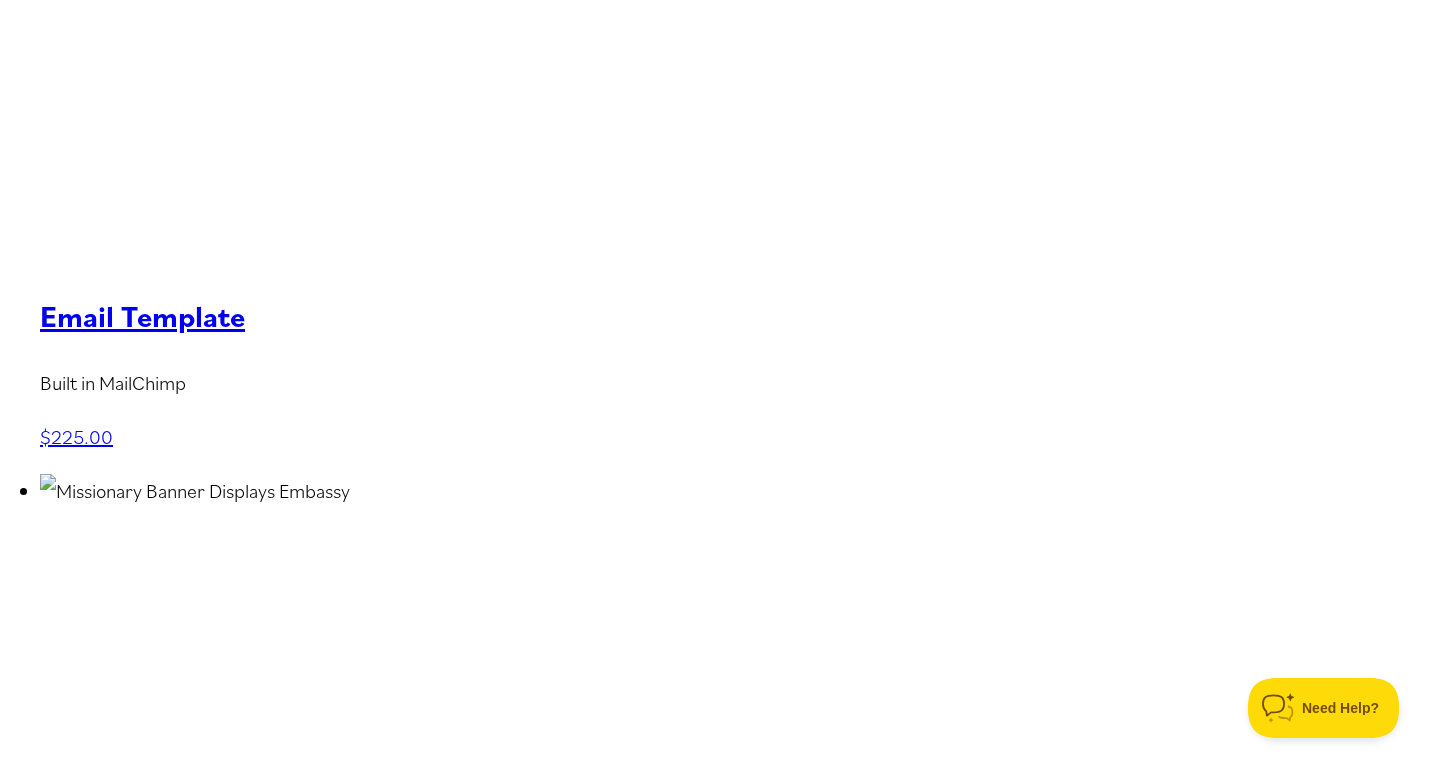scroll, scrollTop: 5131, scrollLeft: 0, axis: vertical 